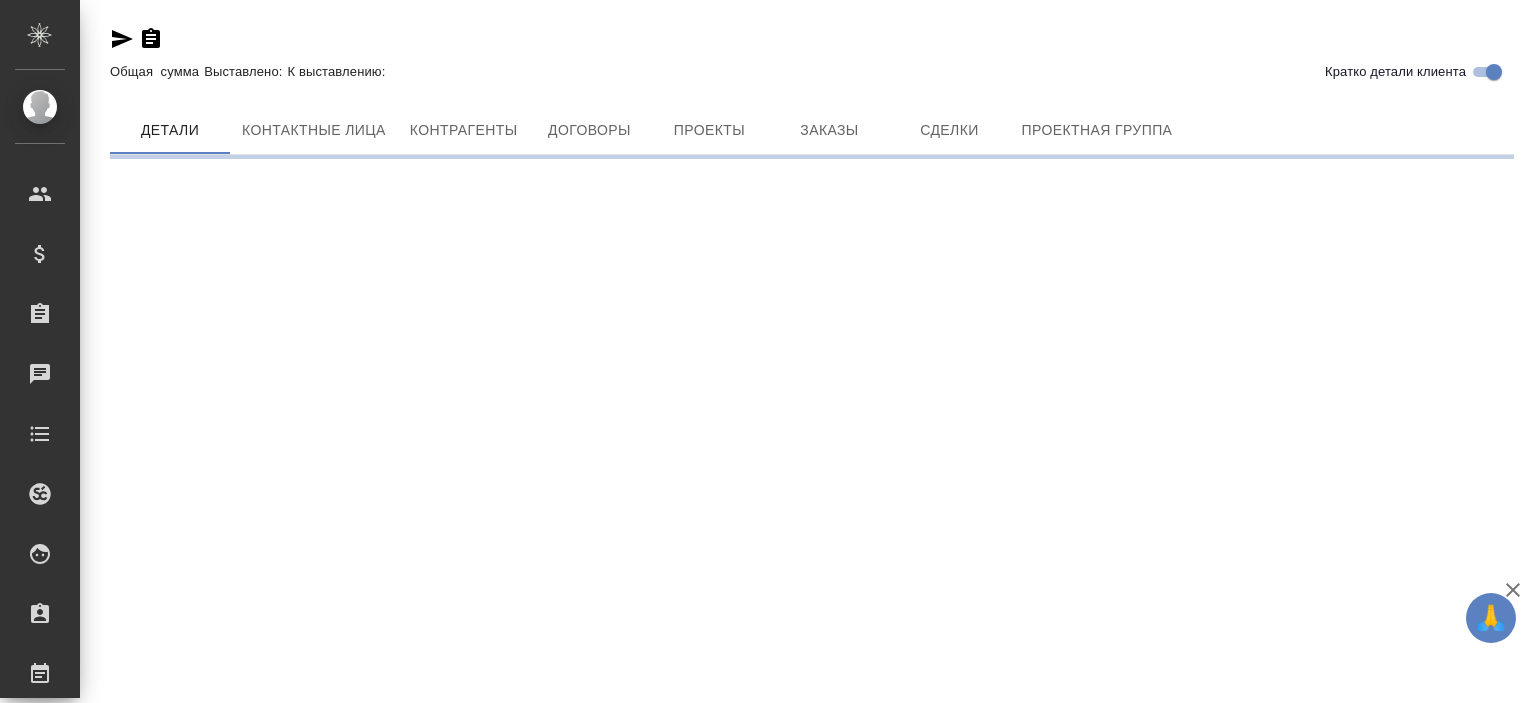 scroll, scrollTop: 0, scrollLeft: 0, axis: both 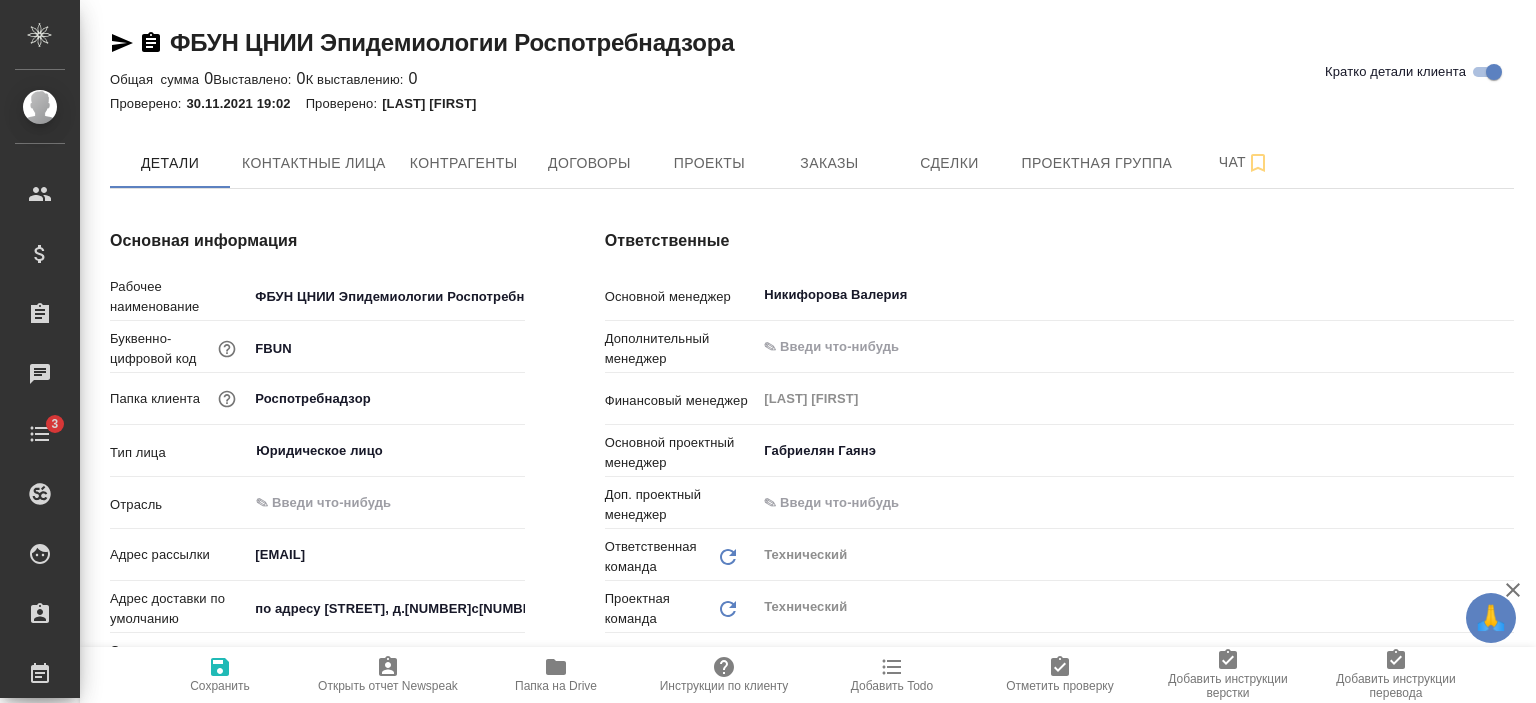 type on "x" 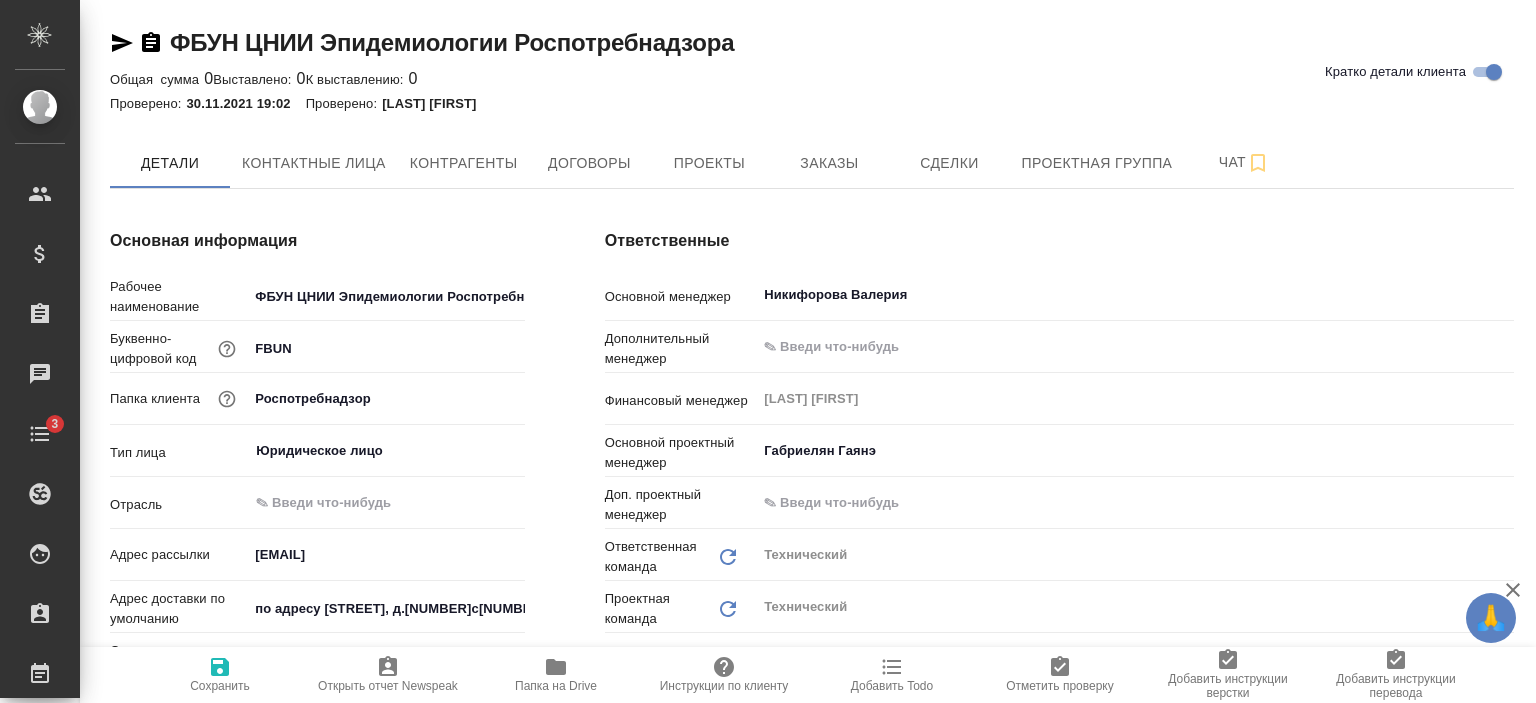 type on "x" 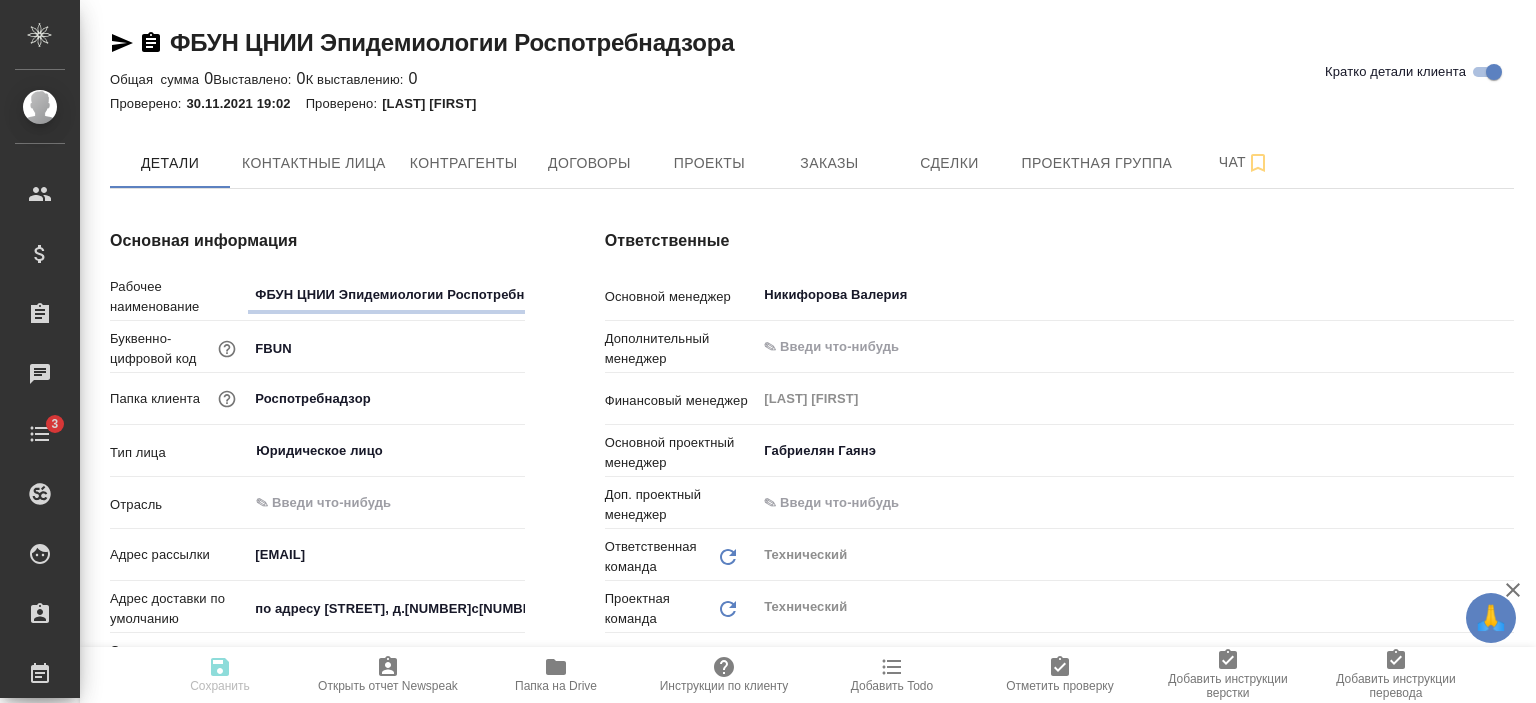 type on "x" 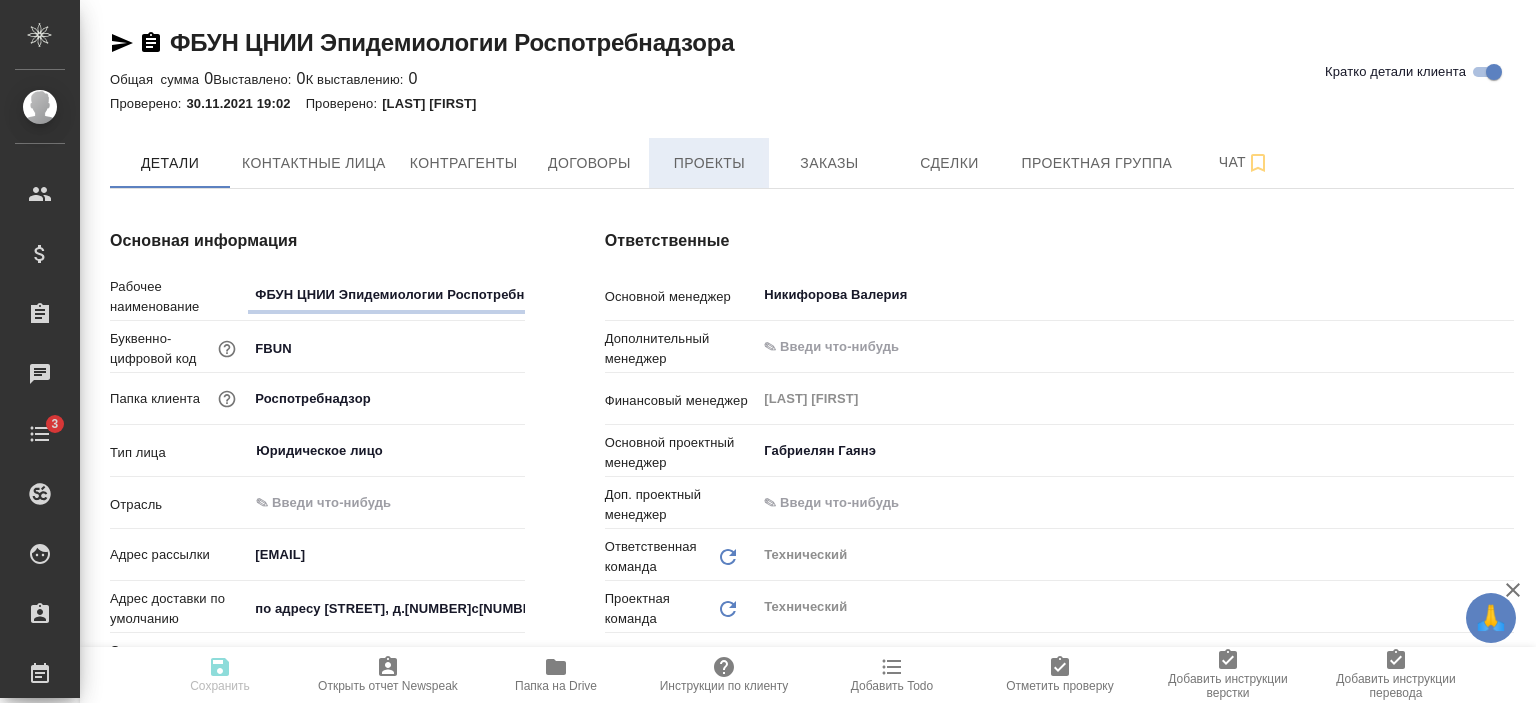 type on "x" 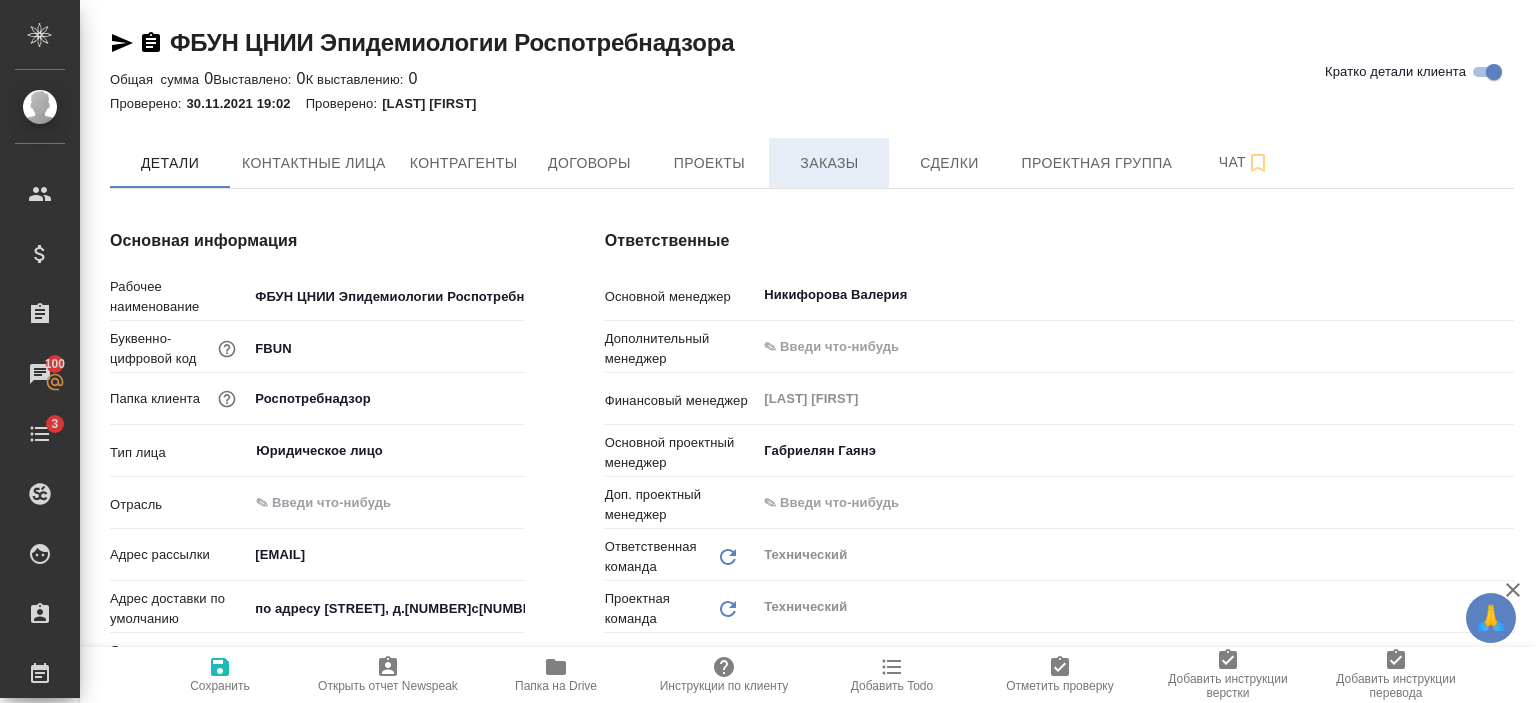 click on "Заказы" at bounding box center [829, 163] 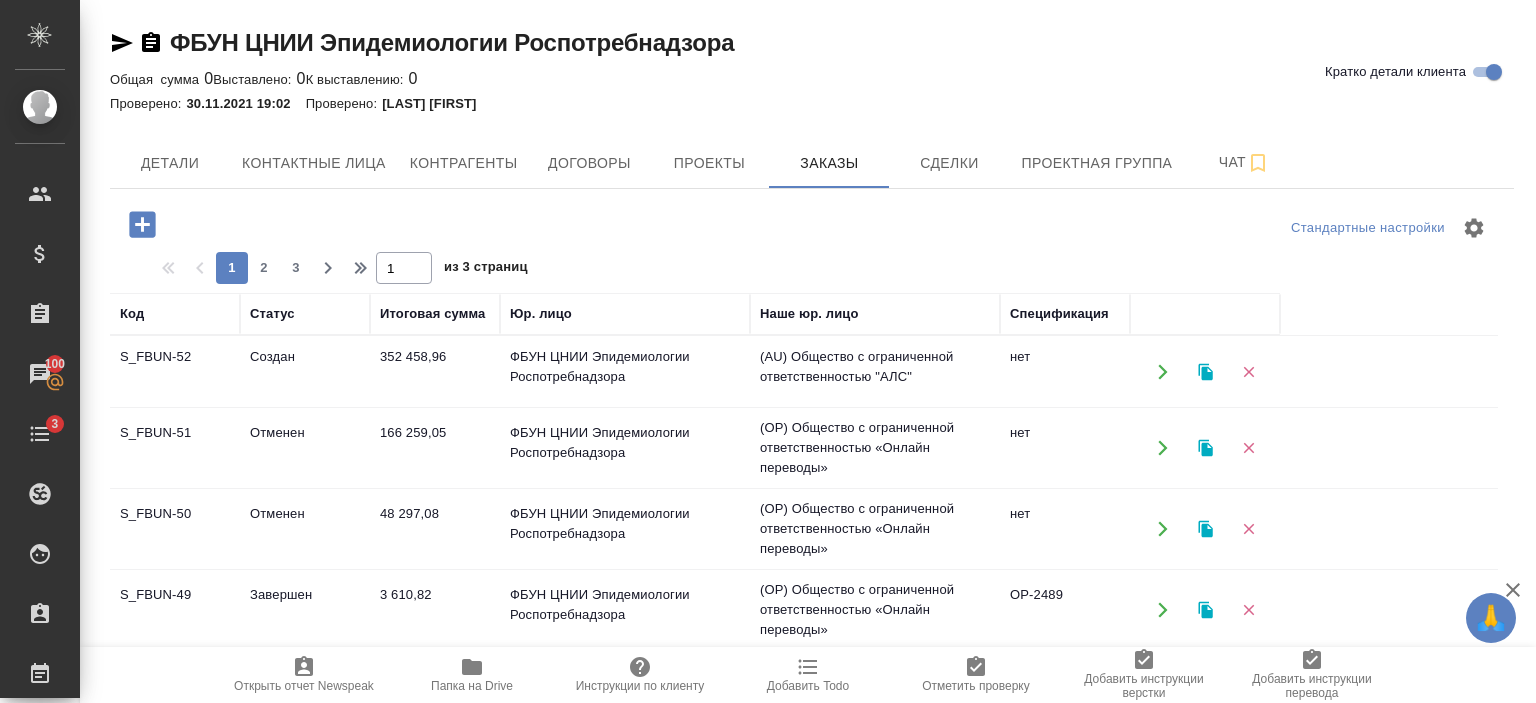 click on "Создан" at bounding box center [305, 372] 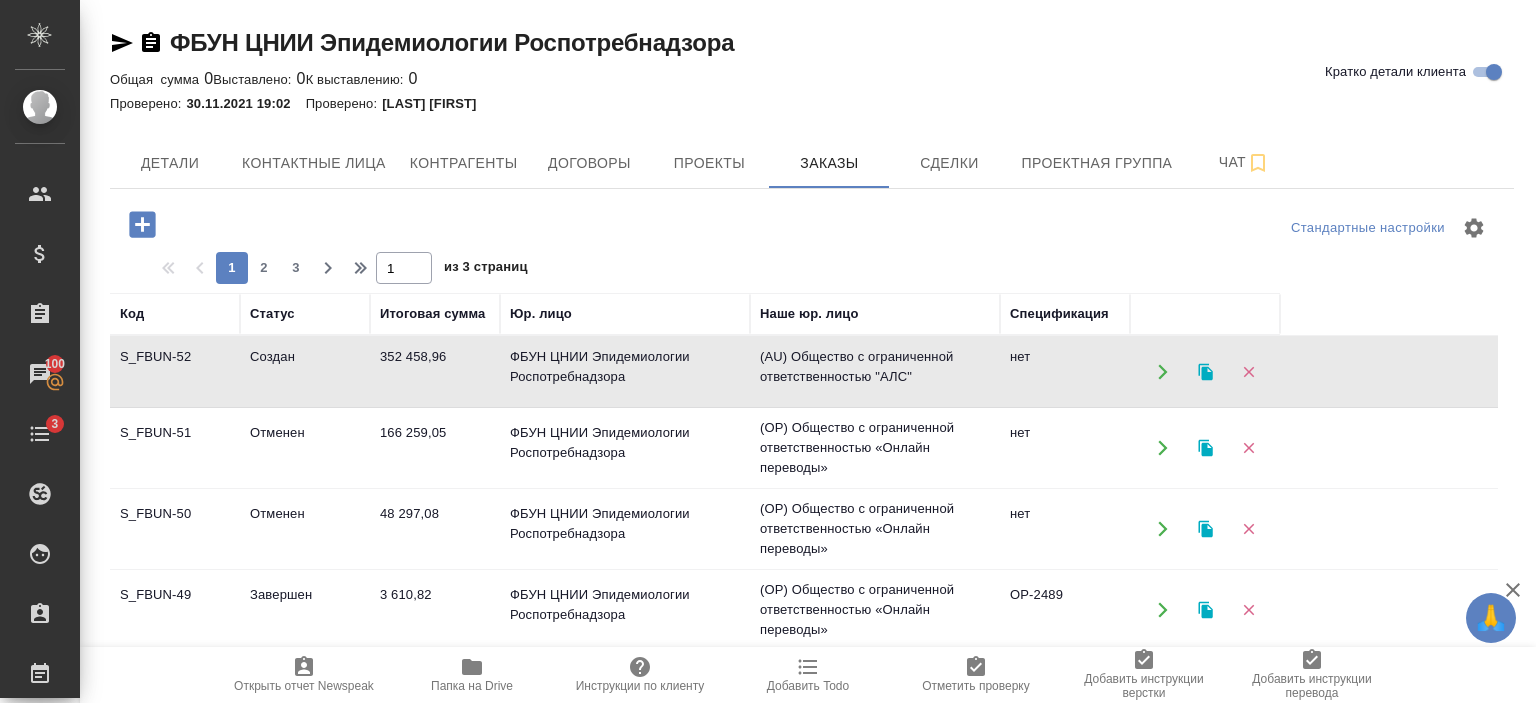 click on "Создан" at bounding box center [305, 372] 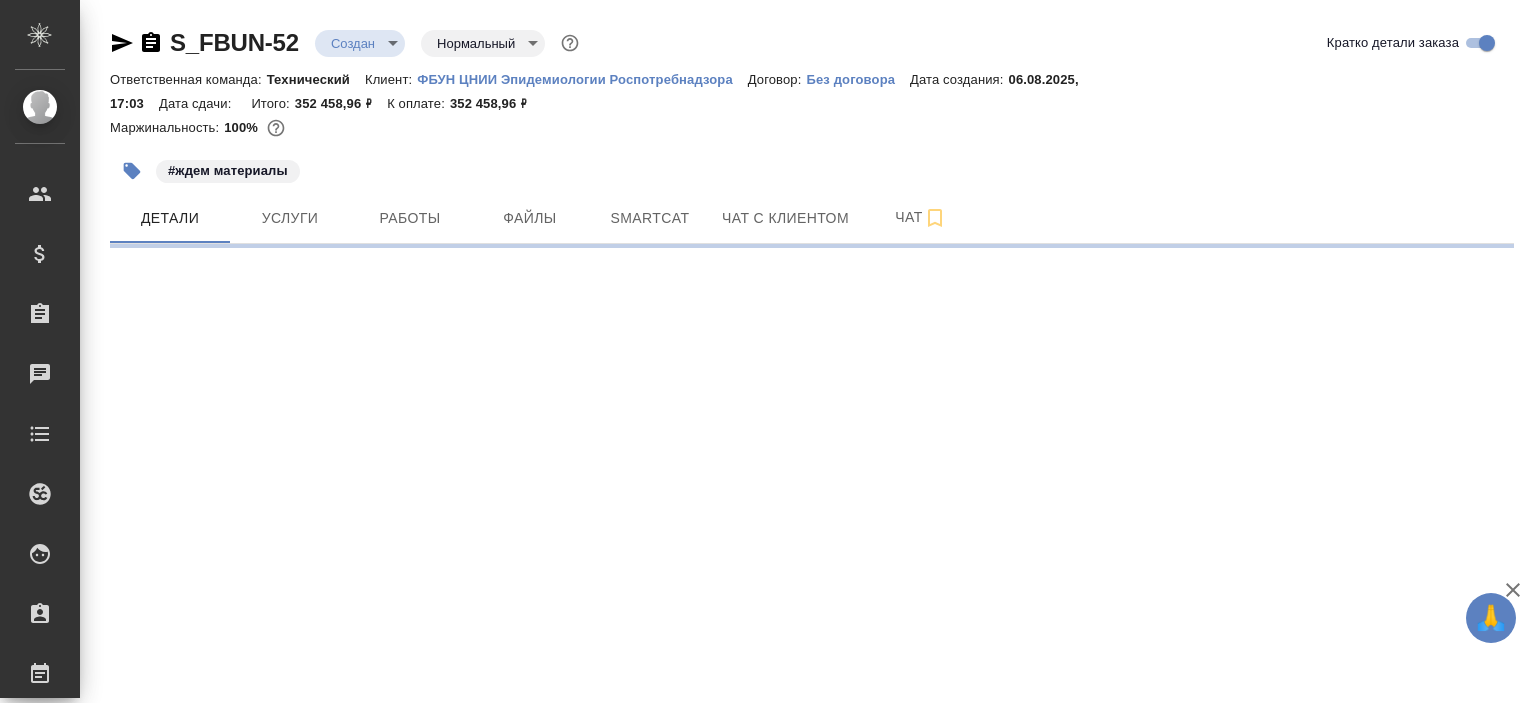 scroll, scrollTop: 0, scrollLeft: 0, axis: both 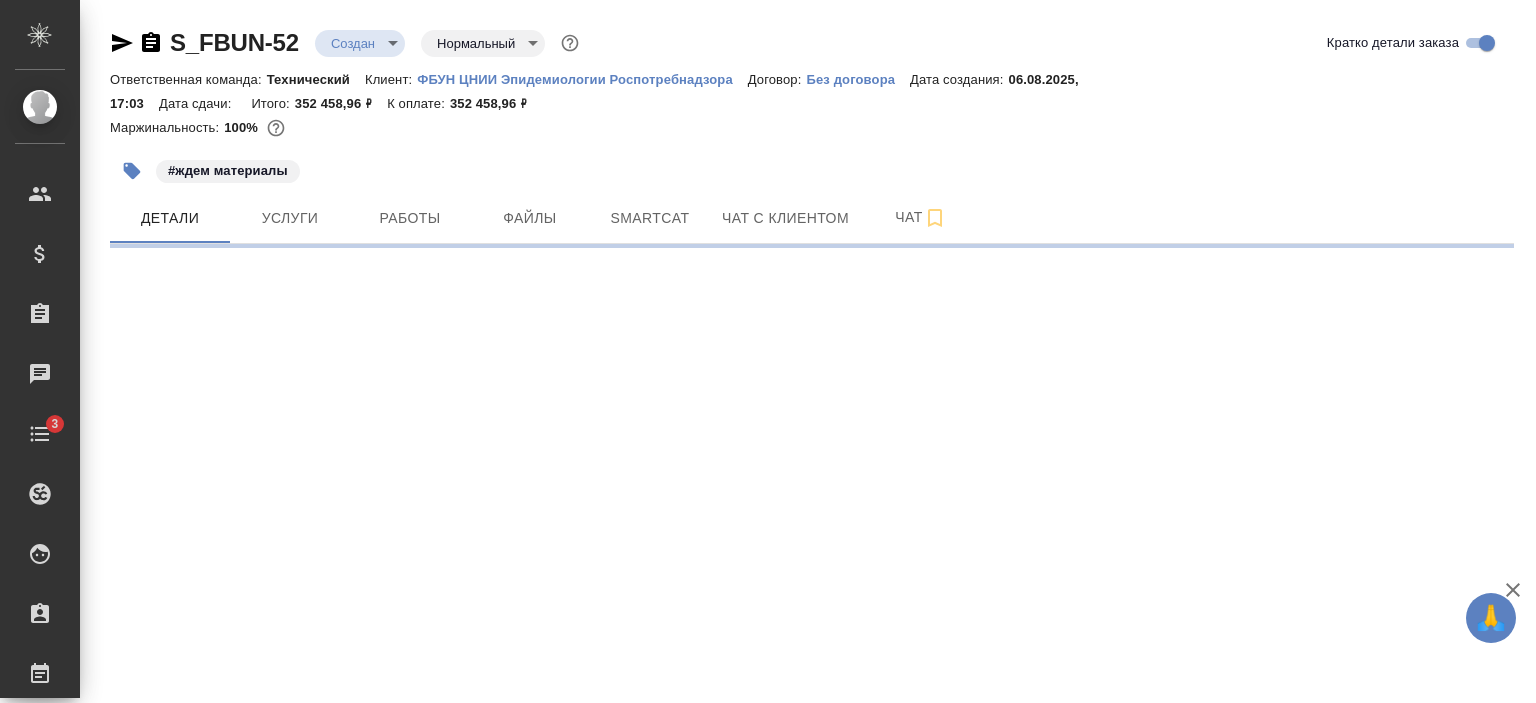 select on "RU" 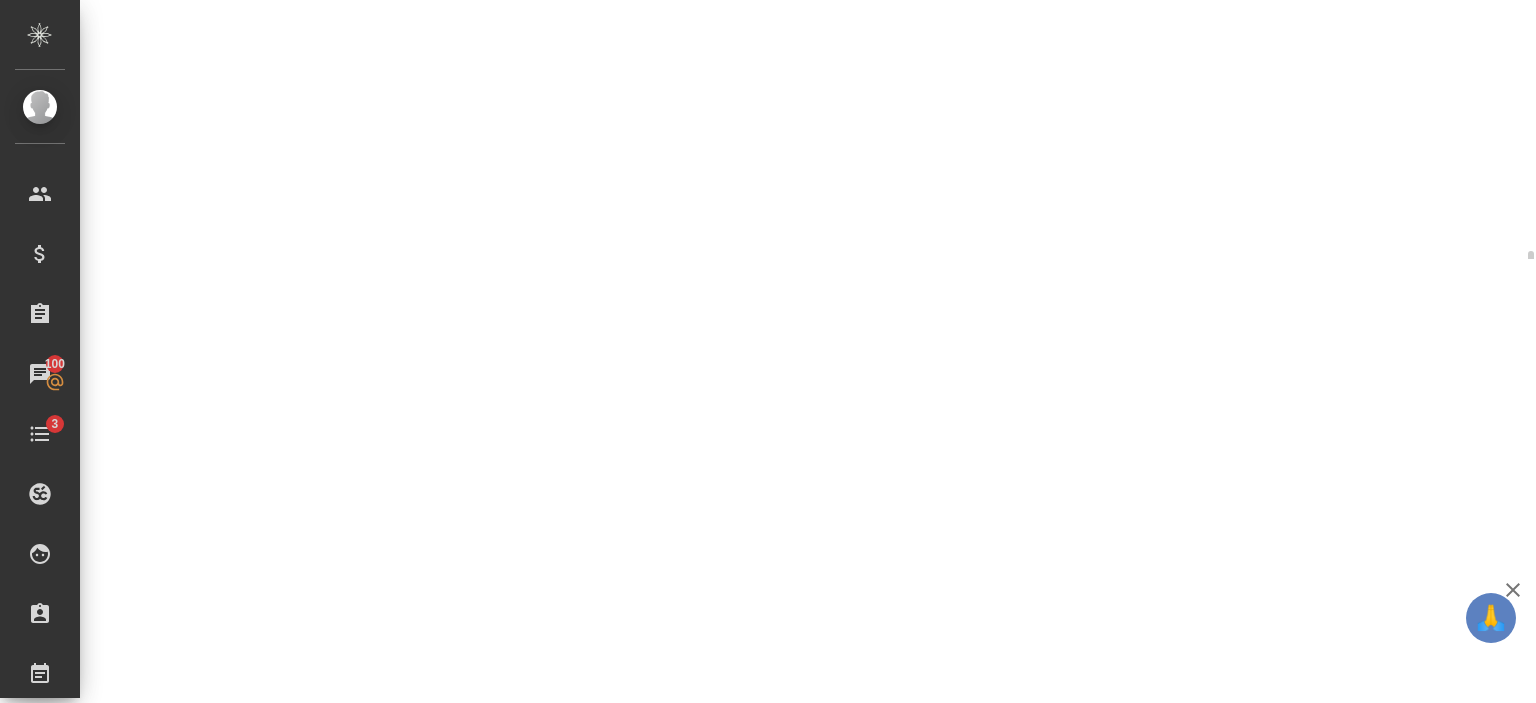 scroll, scrollTop: 733, scrollLeft: 0, axis: vertical 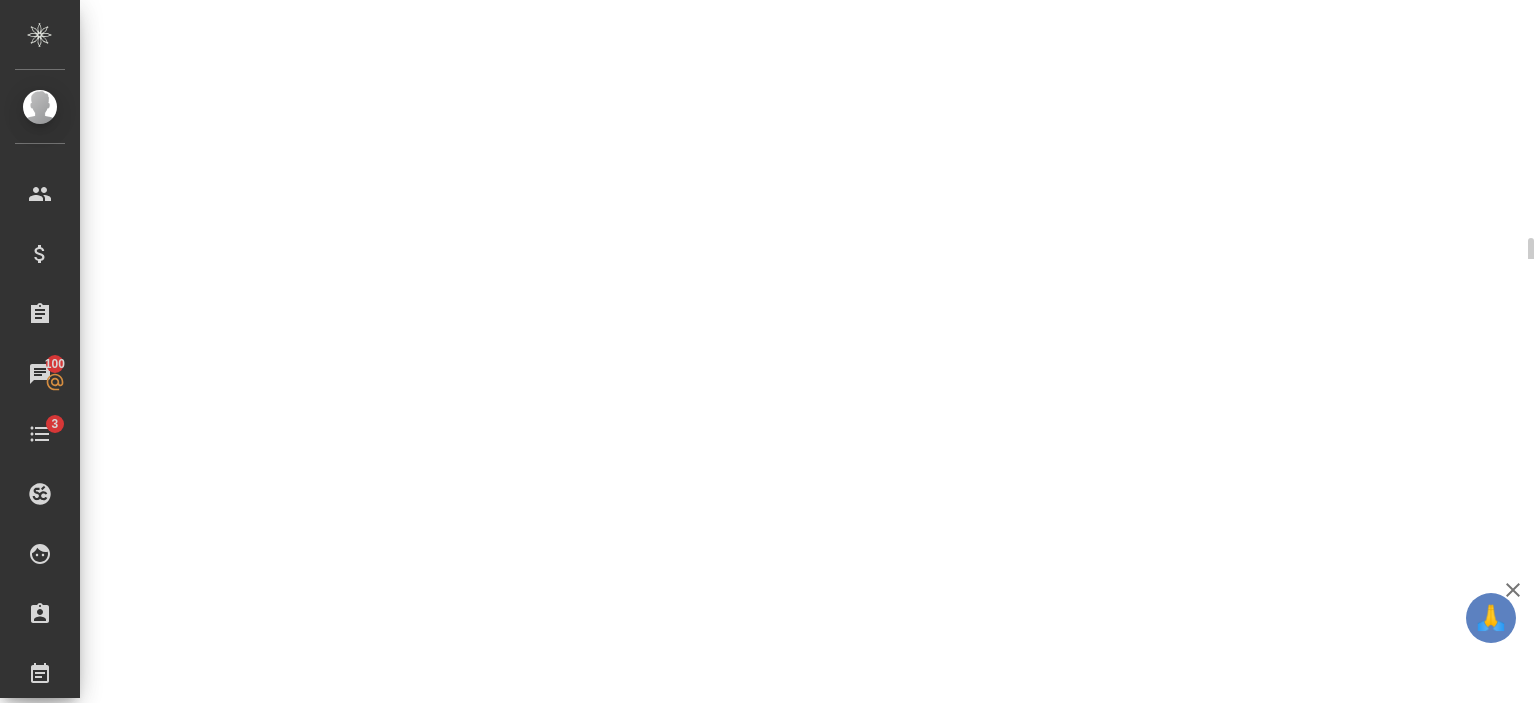 select on "RU" 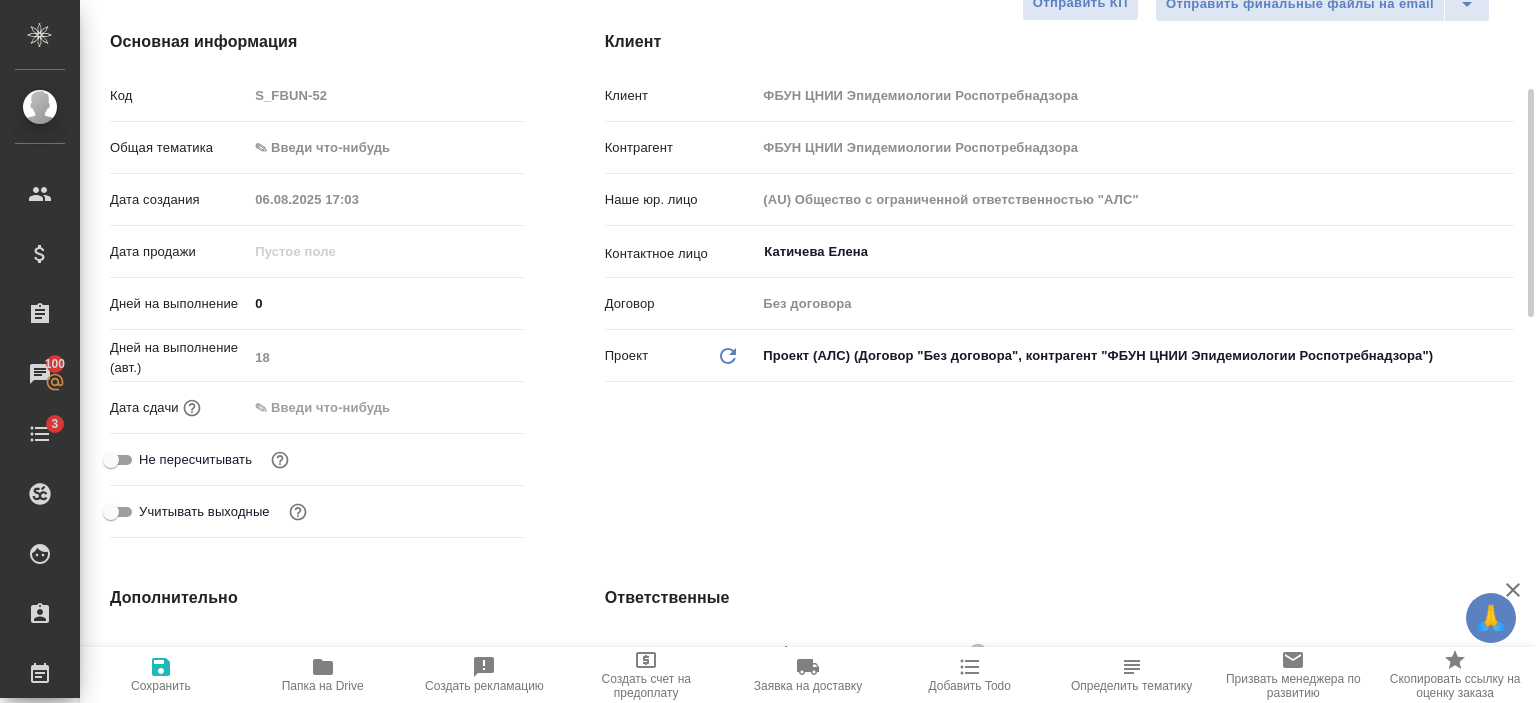scroll, scrollTop: 0, scrollLeft: 0, axis: both 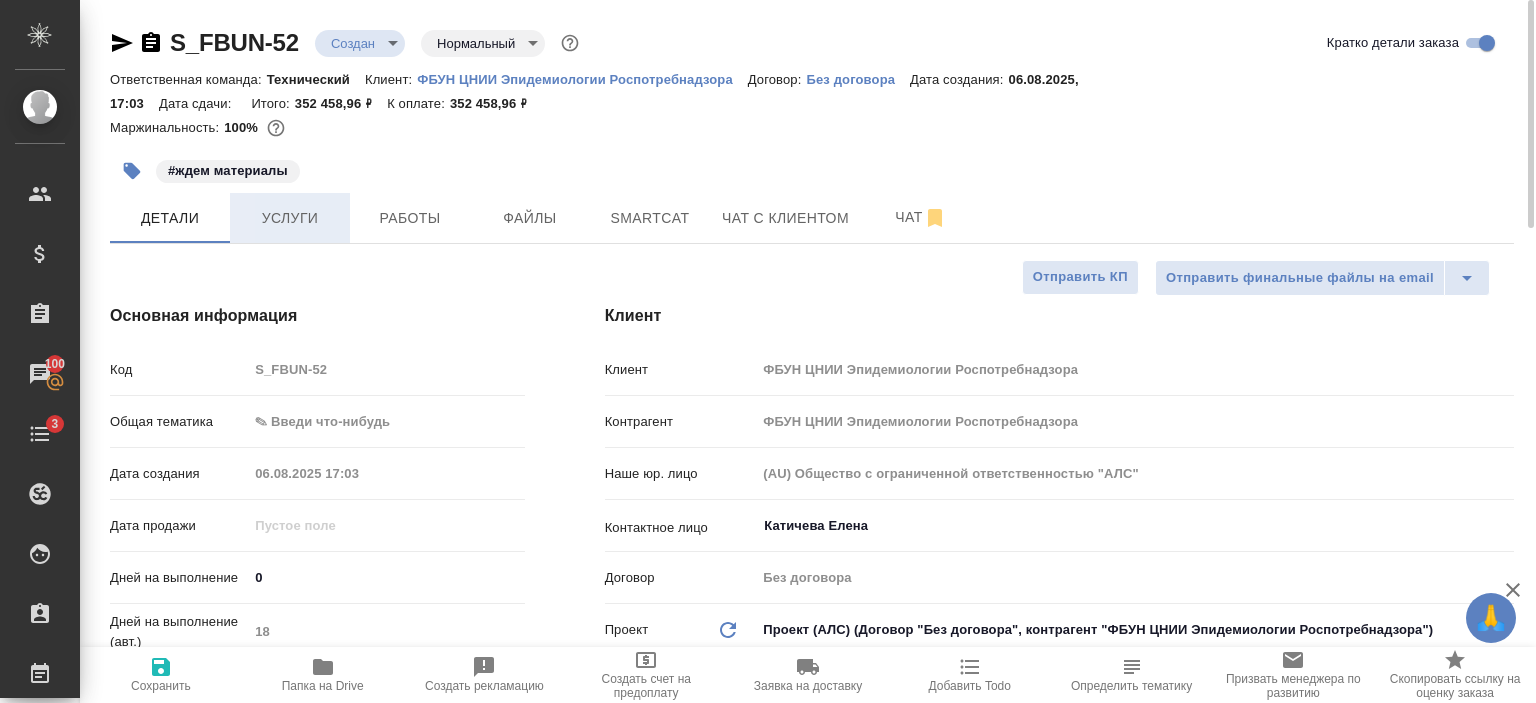 click on "Услуги" at bounding box center [290, 218] 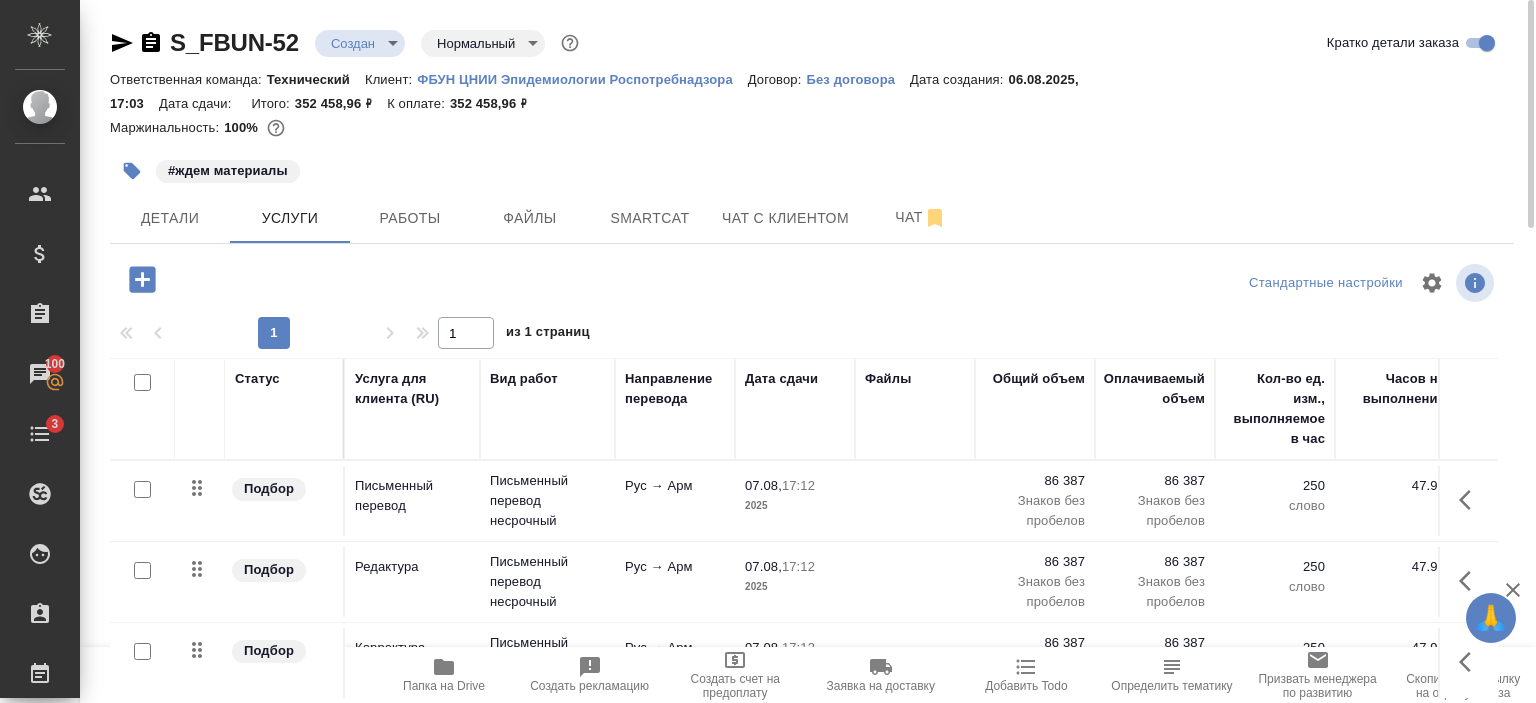 scroll, scrollTop: 136, scrollLeft: 0, axis: vertical 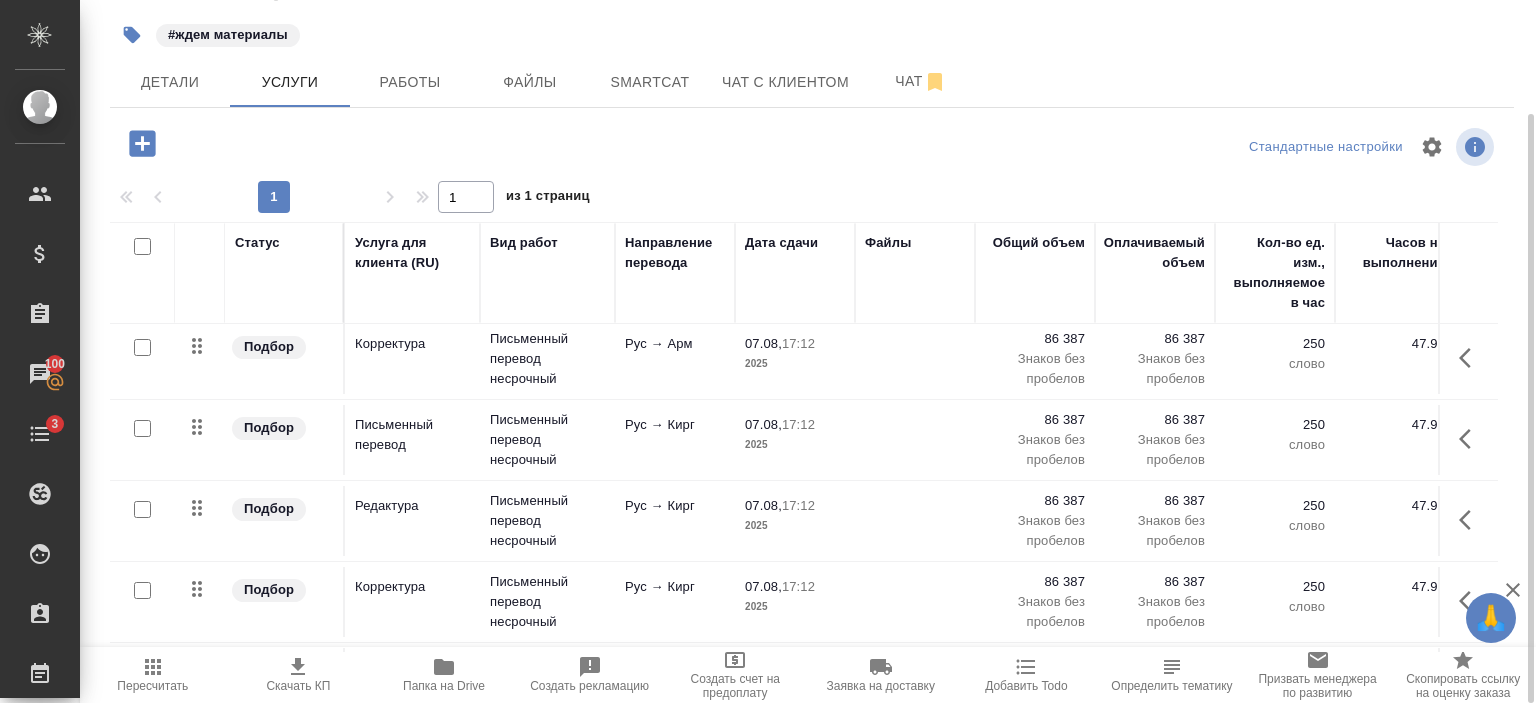 click on "Скачать КП" at bounding box center (298, 686) 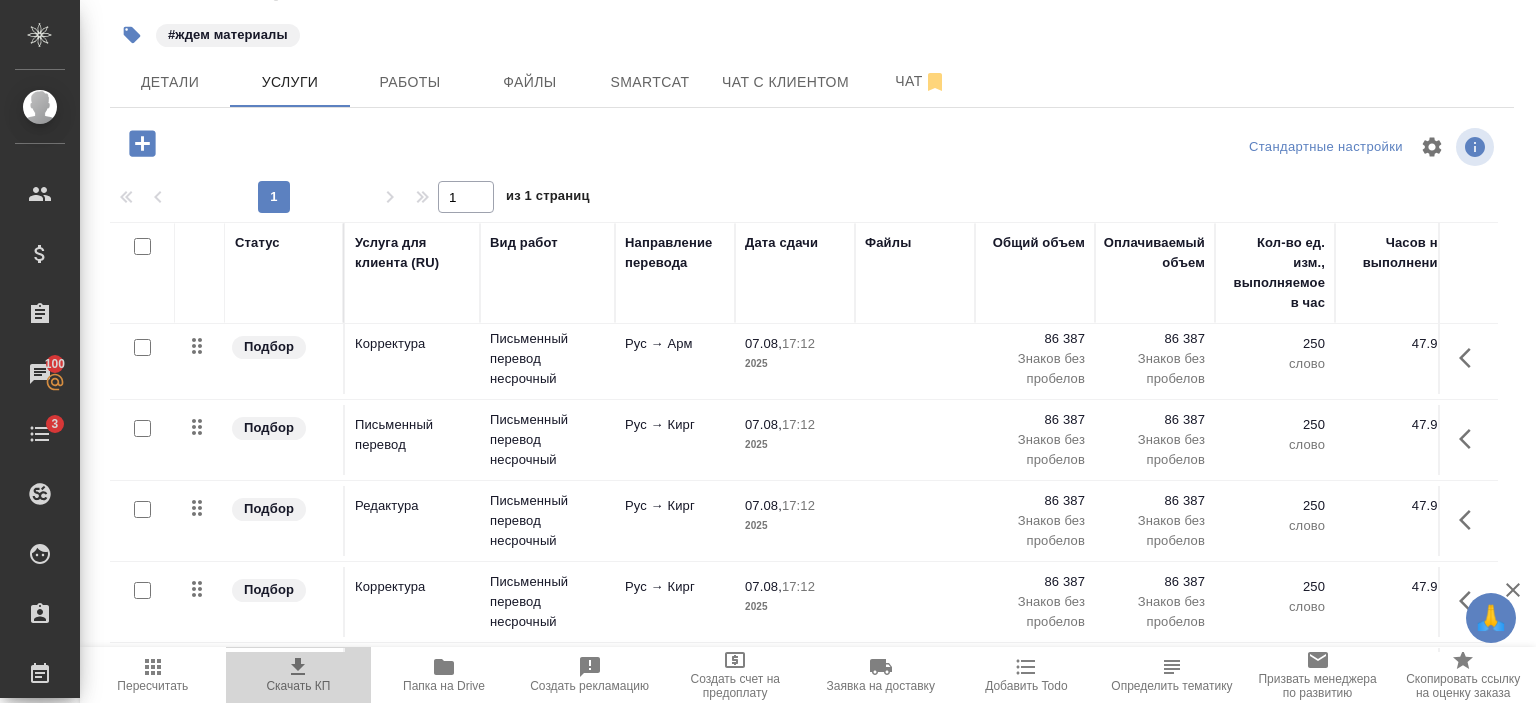click 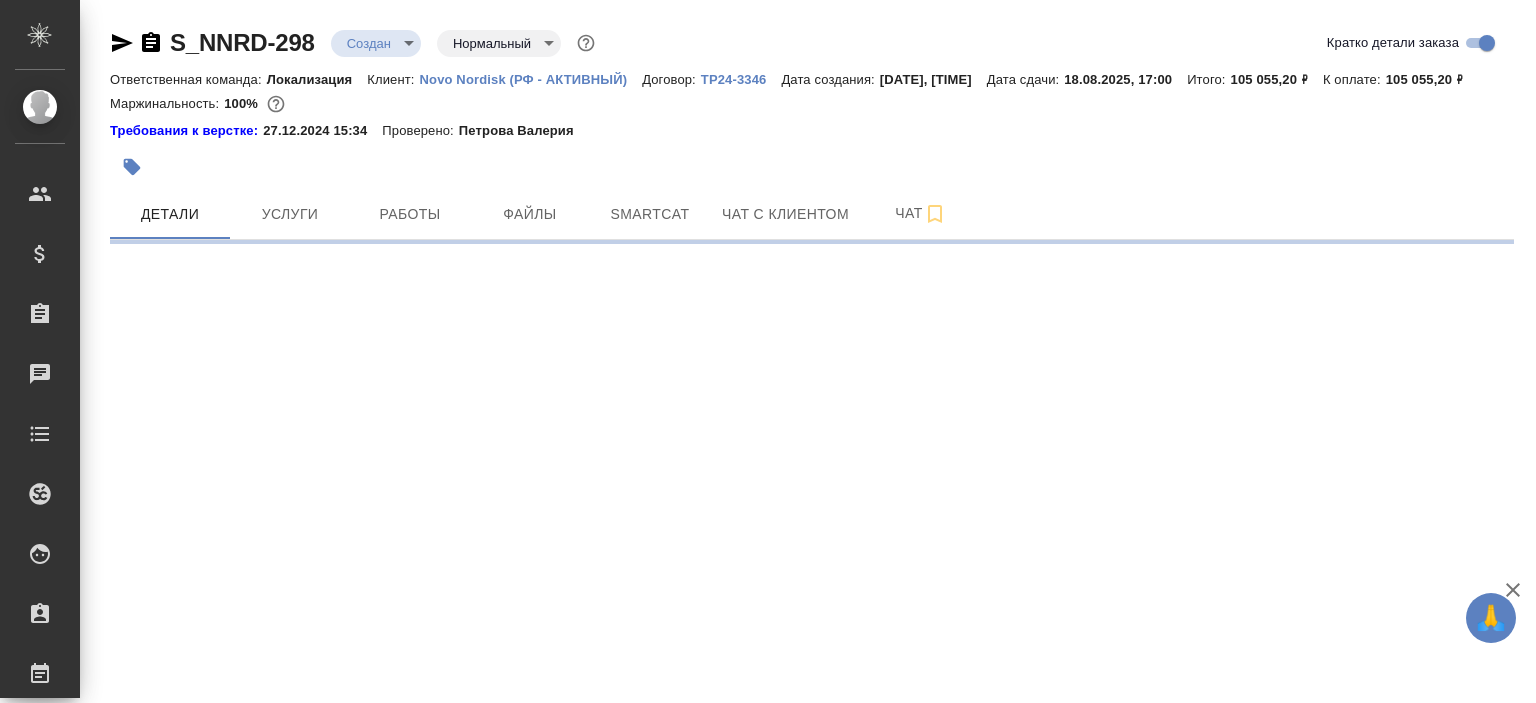 scroll, scrollTop: 0, scrollLeft: 0, axis: both 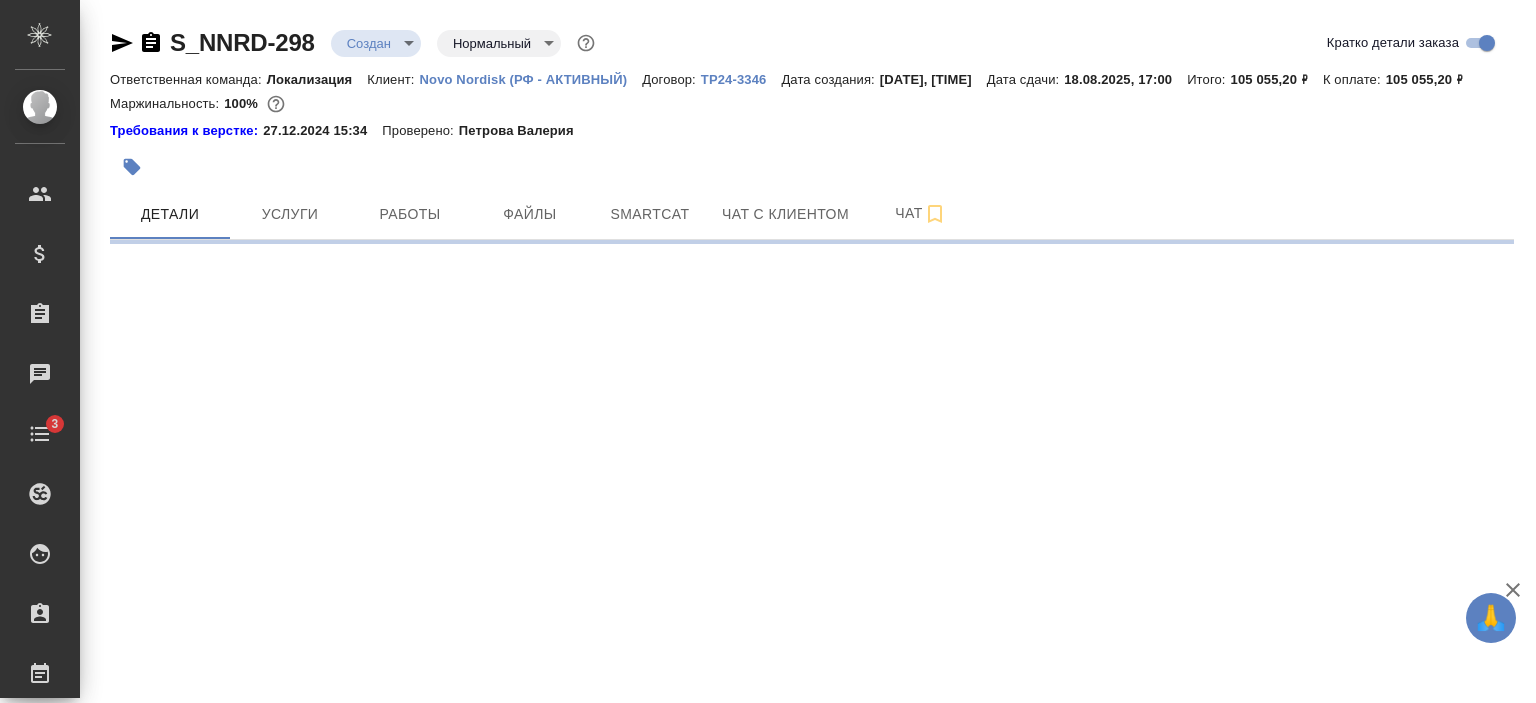 select on "RU" 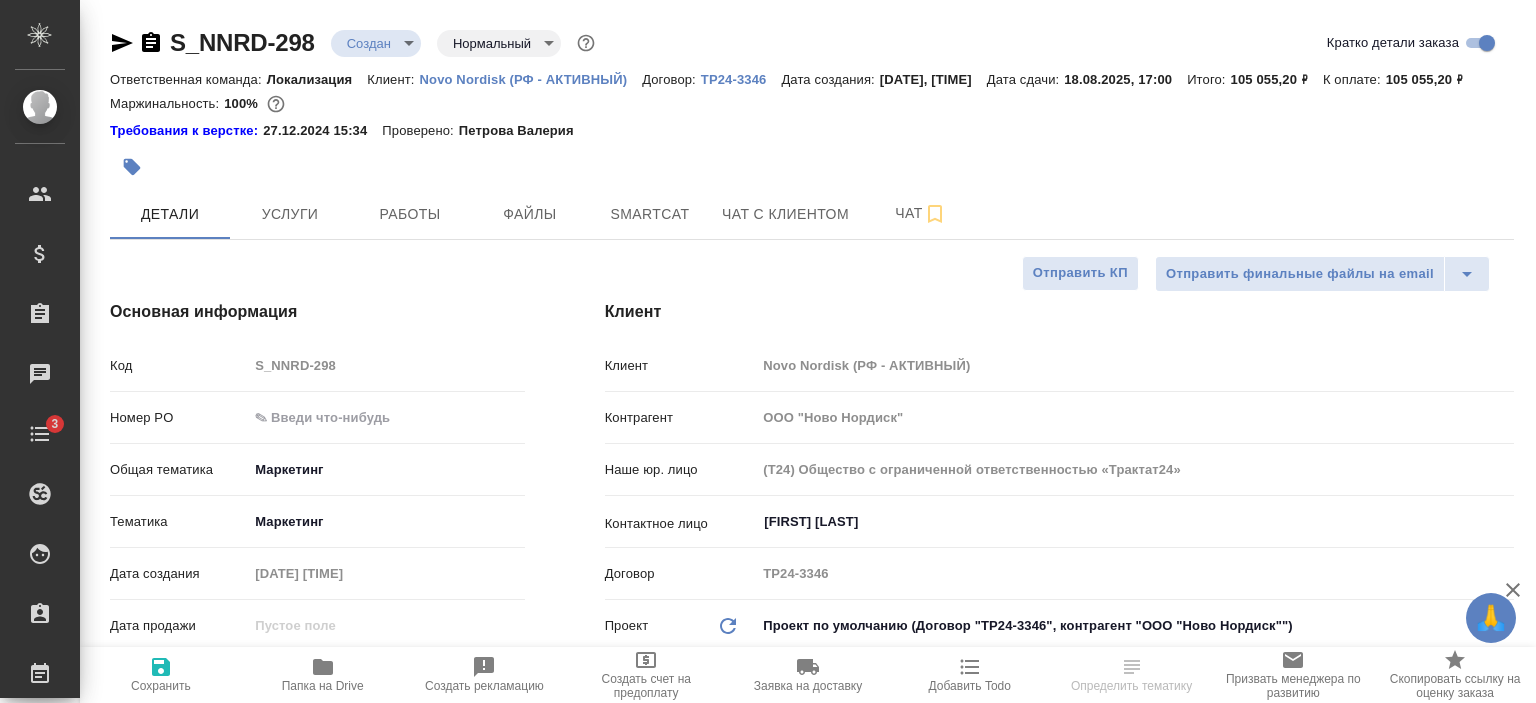 type on "x" 